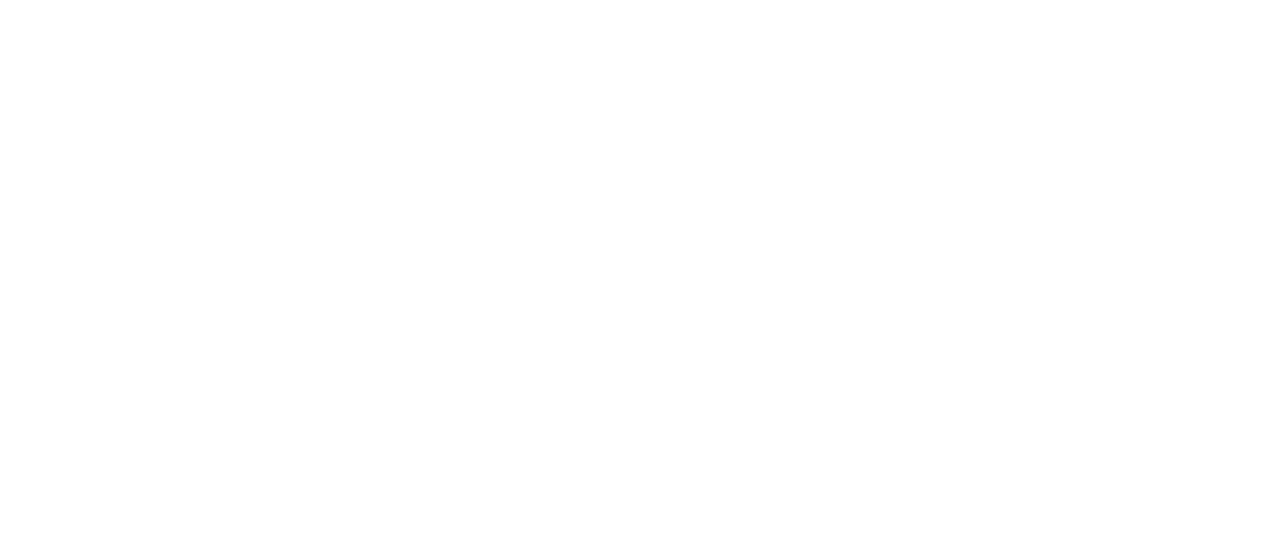 scroll, scrollTop: 0, scrollLeft: 0, axis: both 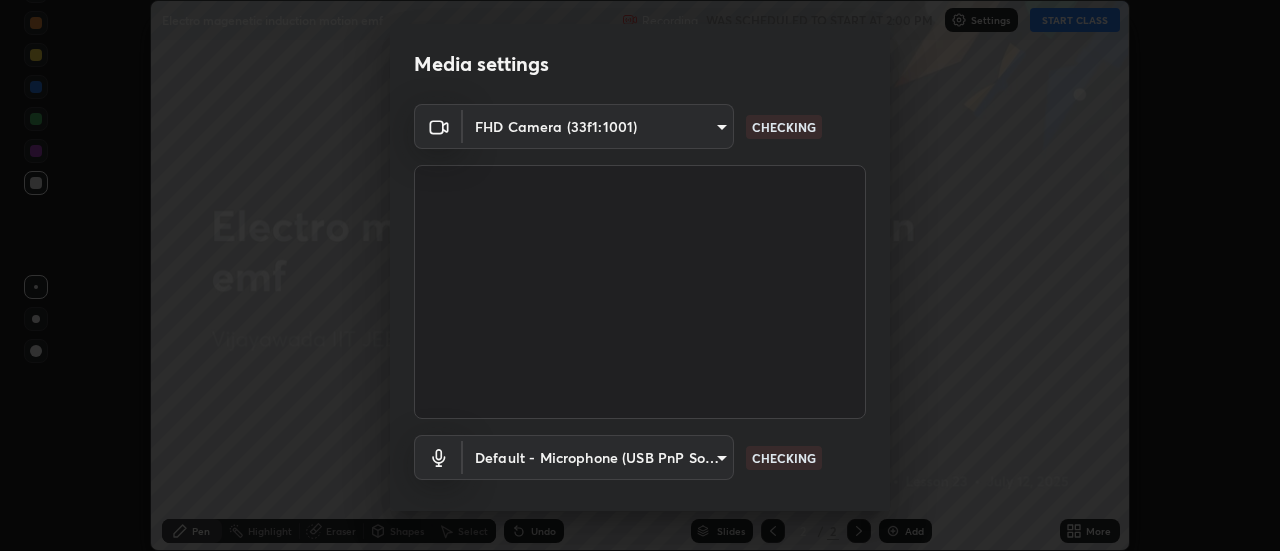 type on "41b5a5ecd5fa072789e6d7320064f3430e526989ba516ba48a5ae85a0ae4fa2b" 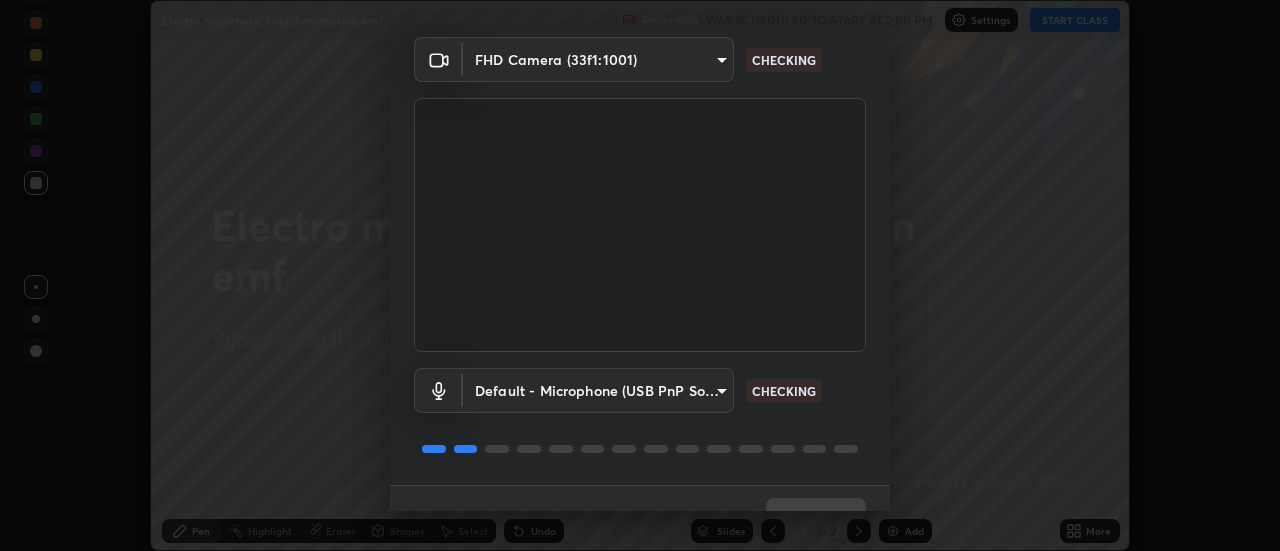 scroll, scrollTop: 105, scrollLeft: 0, axis: vertical 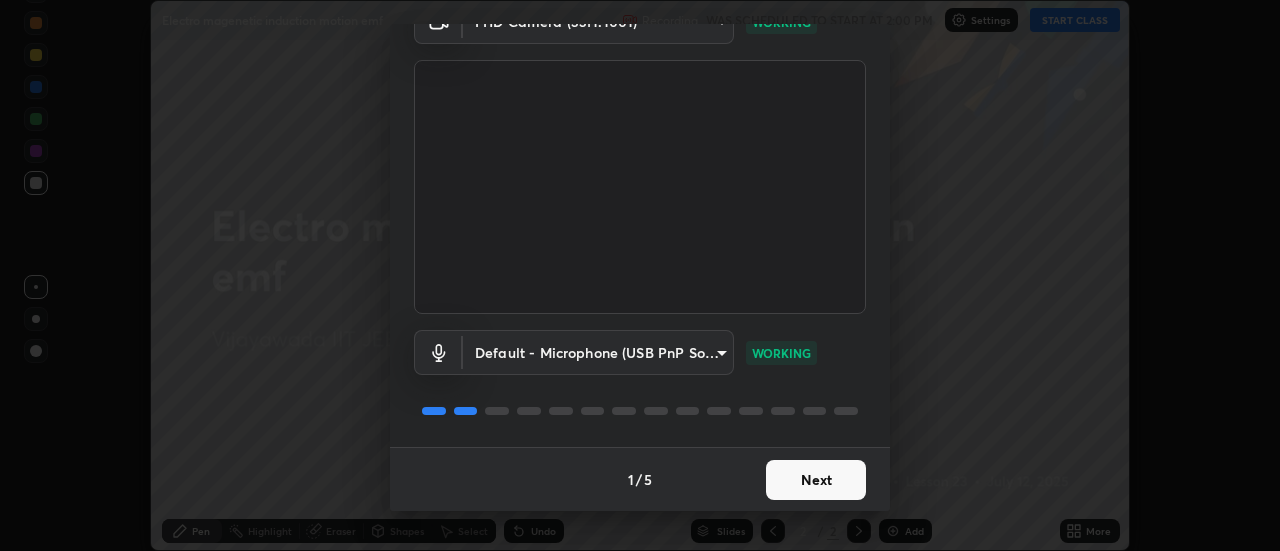 click on "Next" at bounding box center [816, 480] 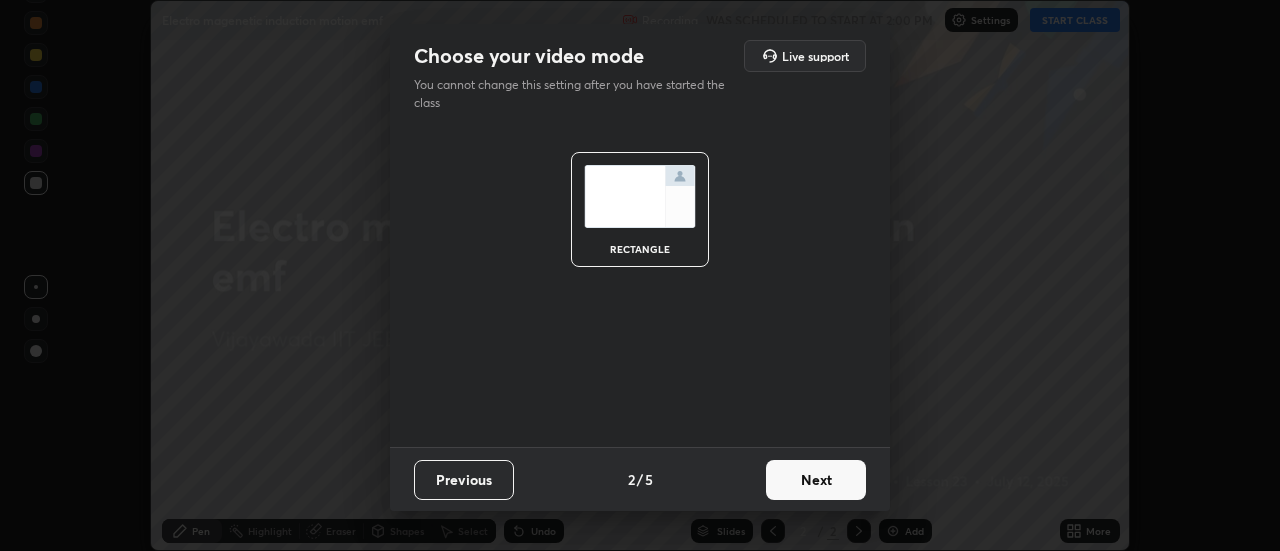 scroll, scrollTop: 0, scrollLeft: 0, axis: both 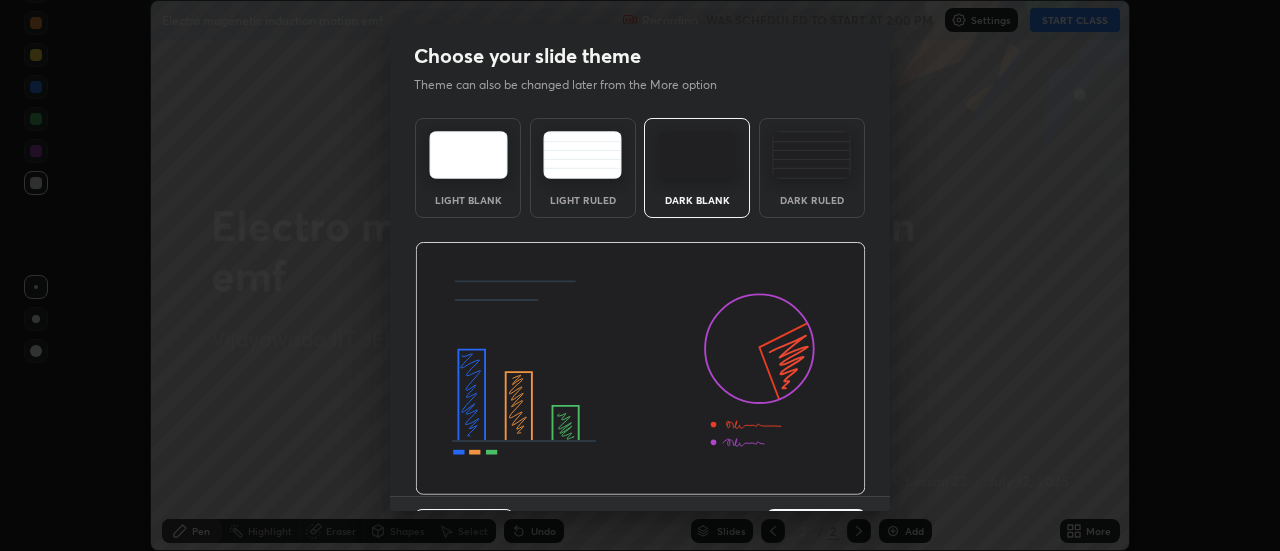 click at bounding box center (640, 369) 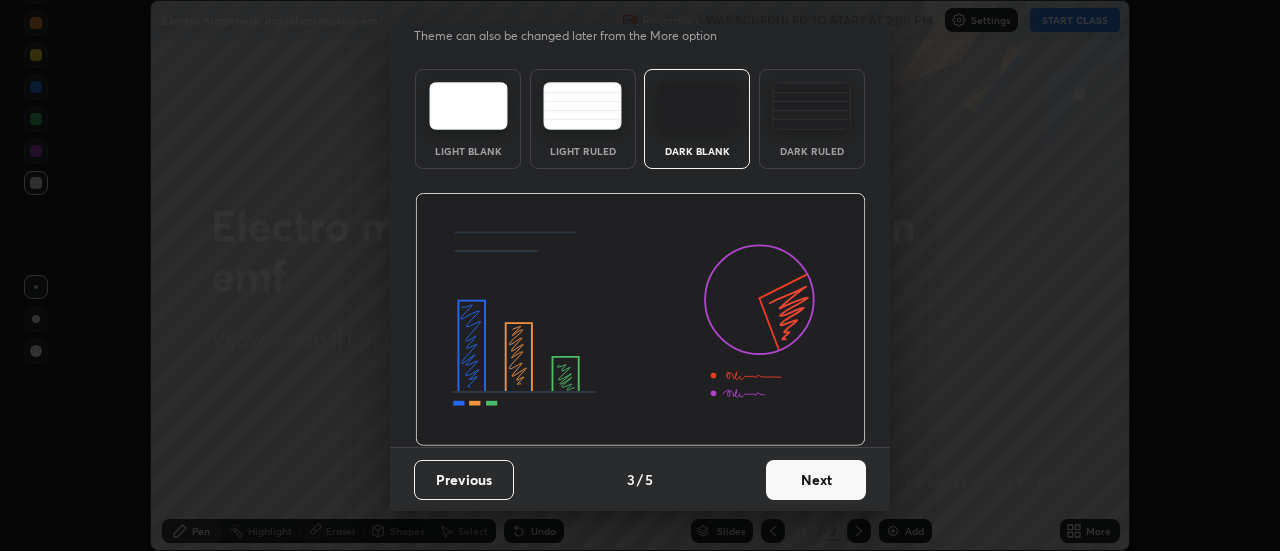 click on "Next" at bounding box center [816, 480] 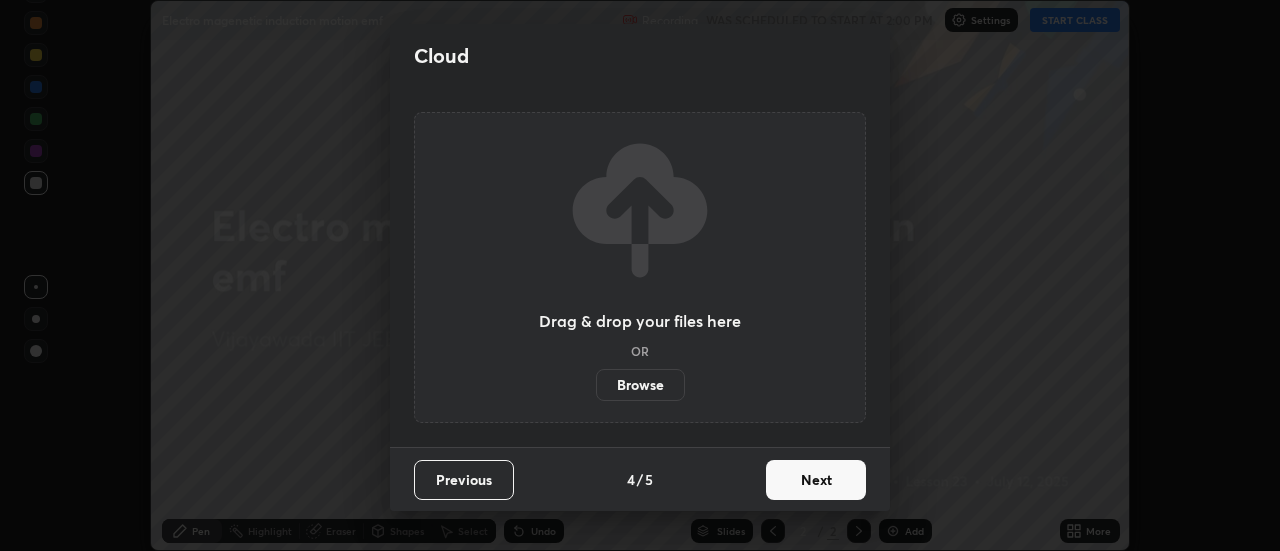 click on "Next" at bounding box center (816, 480) 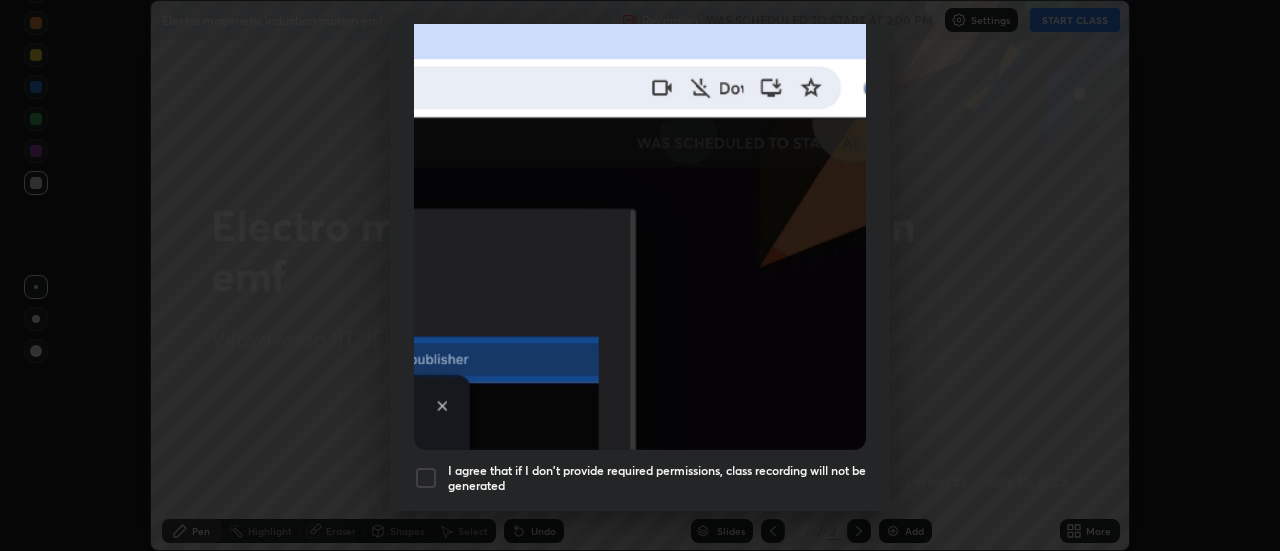 scroll, scrollTop: 513, scrollLeft: 0, axis: vertical 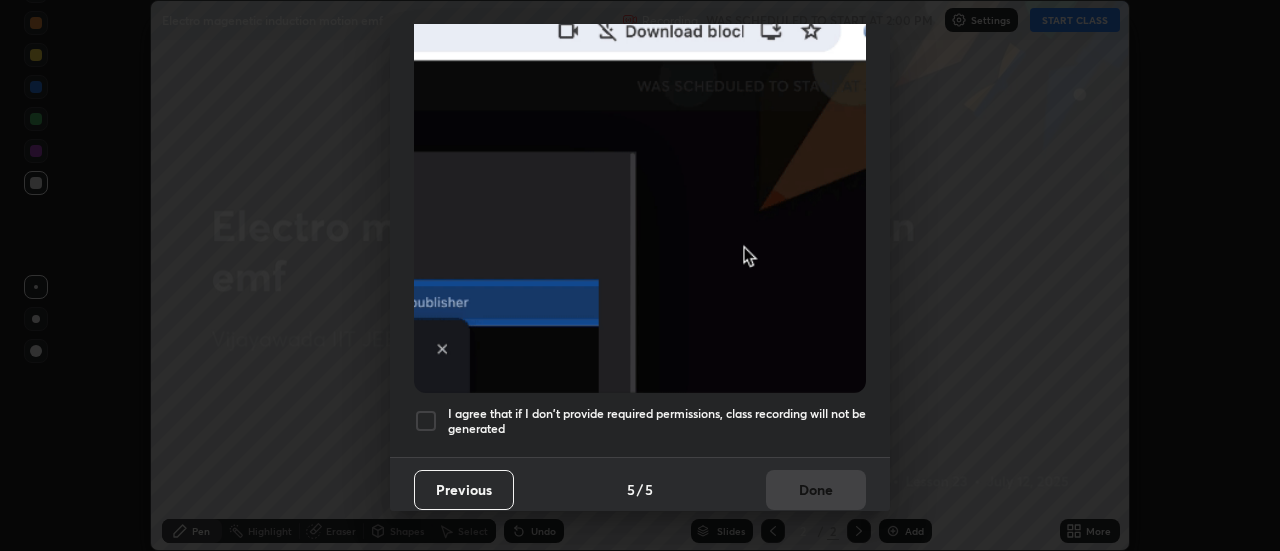 click at bounding box center (426, 421) 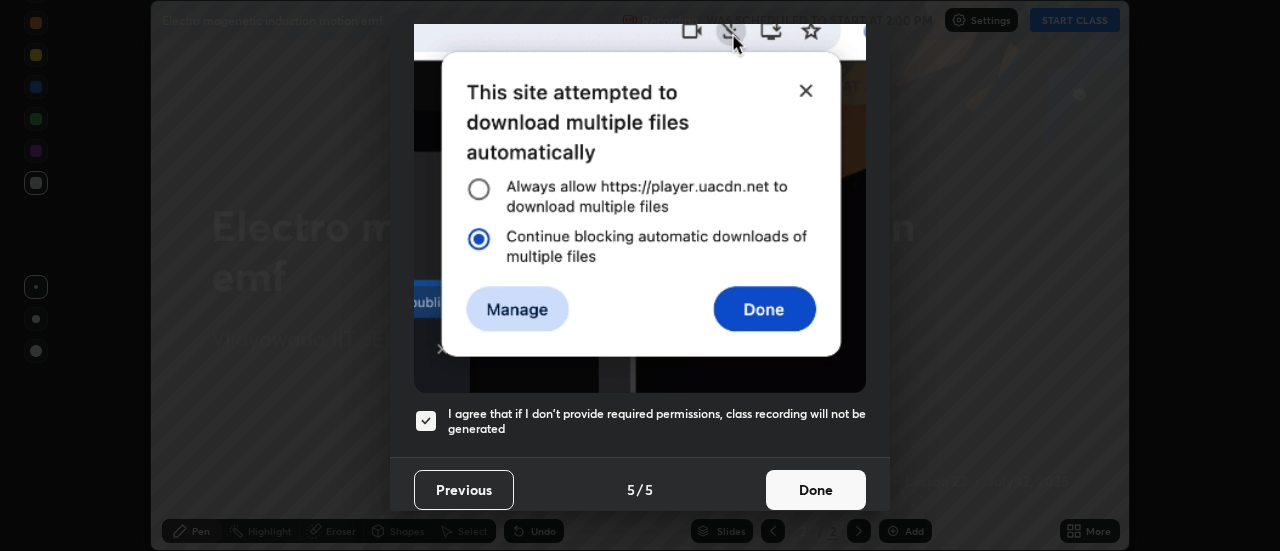 click on "Done" at bounding box center [816, 490] 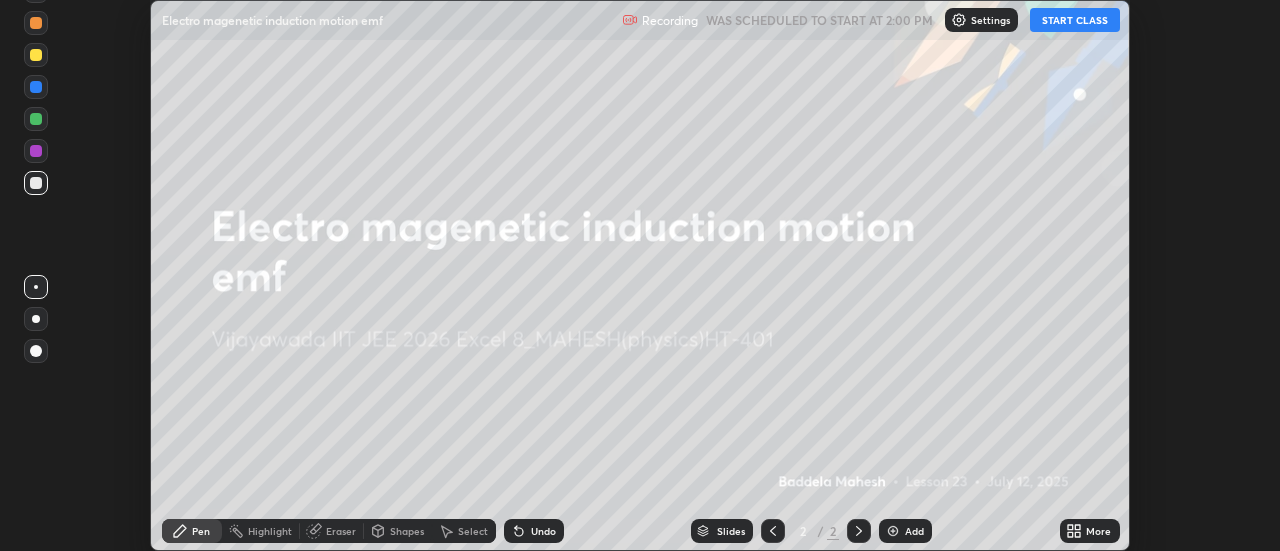 click on "START CLASS" at bounding box center [1075, 20] 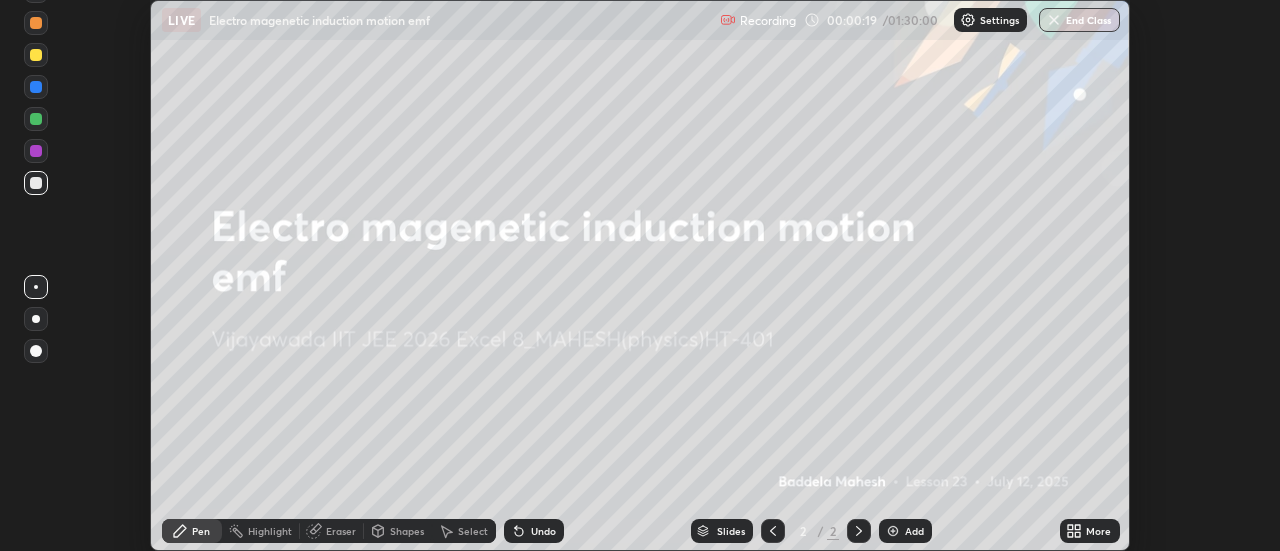 click on "More" at bounding box center (1098, 531) 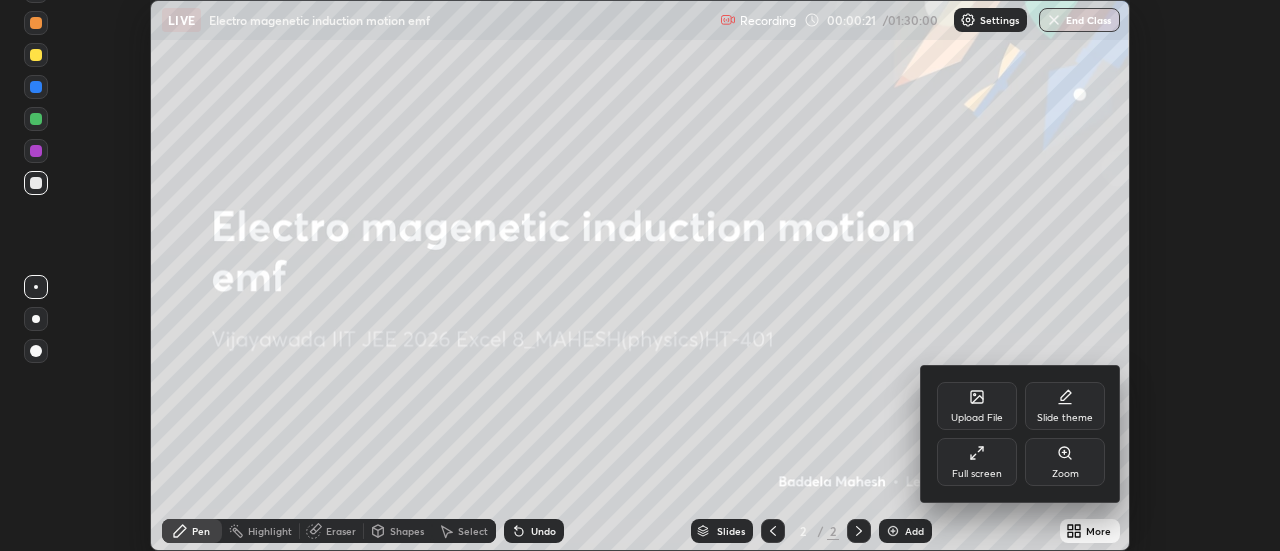 click at bounding box center (640, 275) 